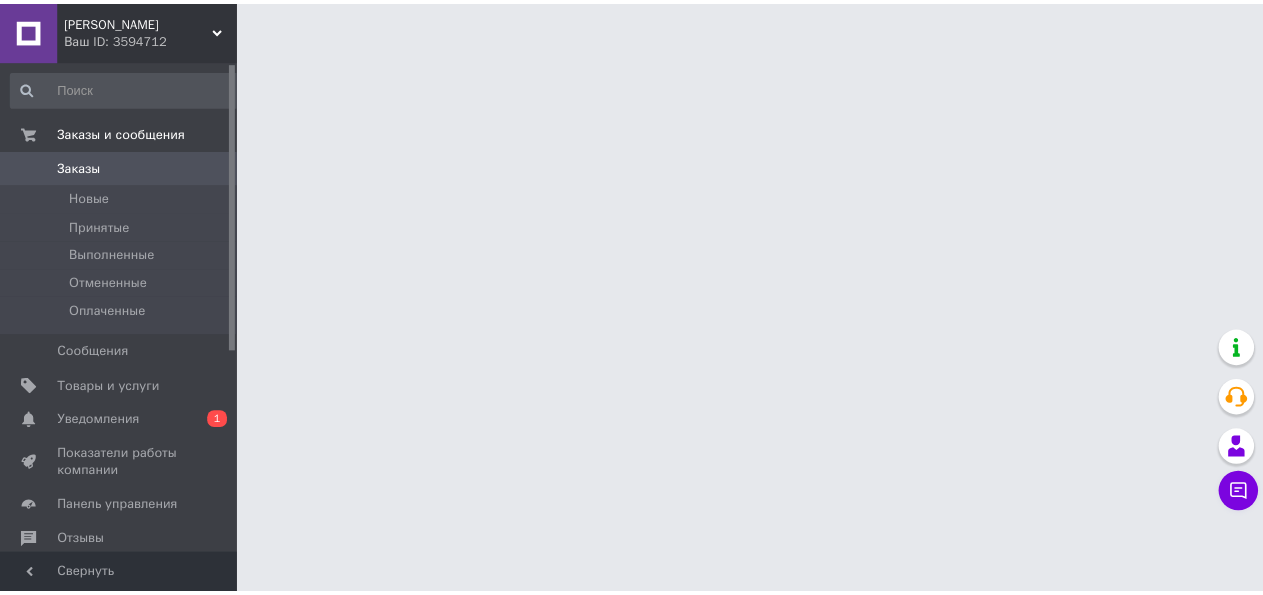 scroll, scrollTop: 0, scrollLeft: 0, axis: both 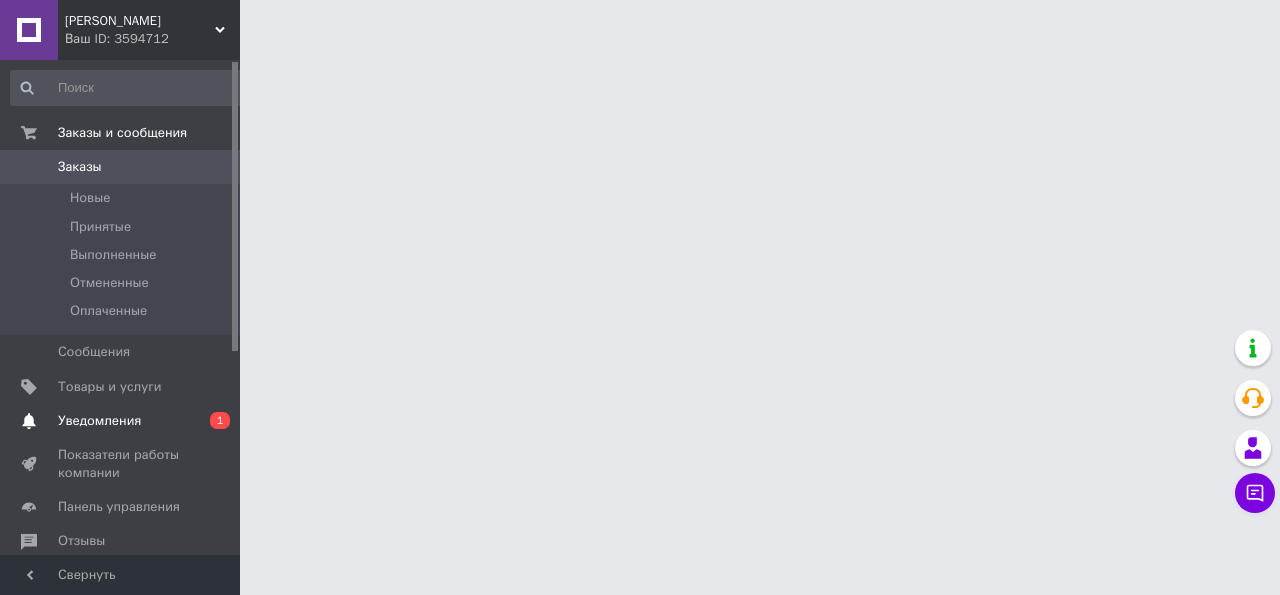 click on "Уведомления" at bounding box center (99, 421) 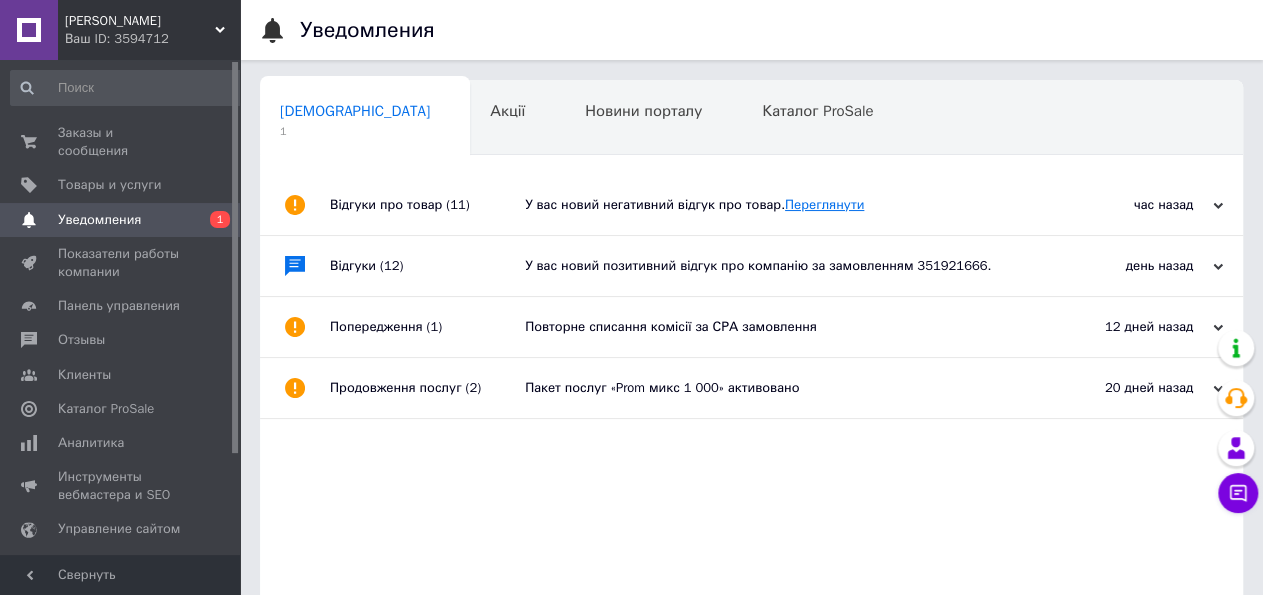 click on "Переглянути" at bounding box center [824, 204] 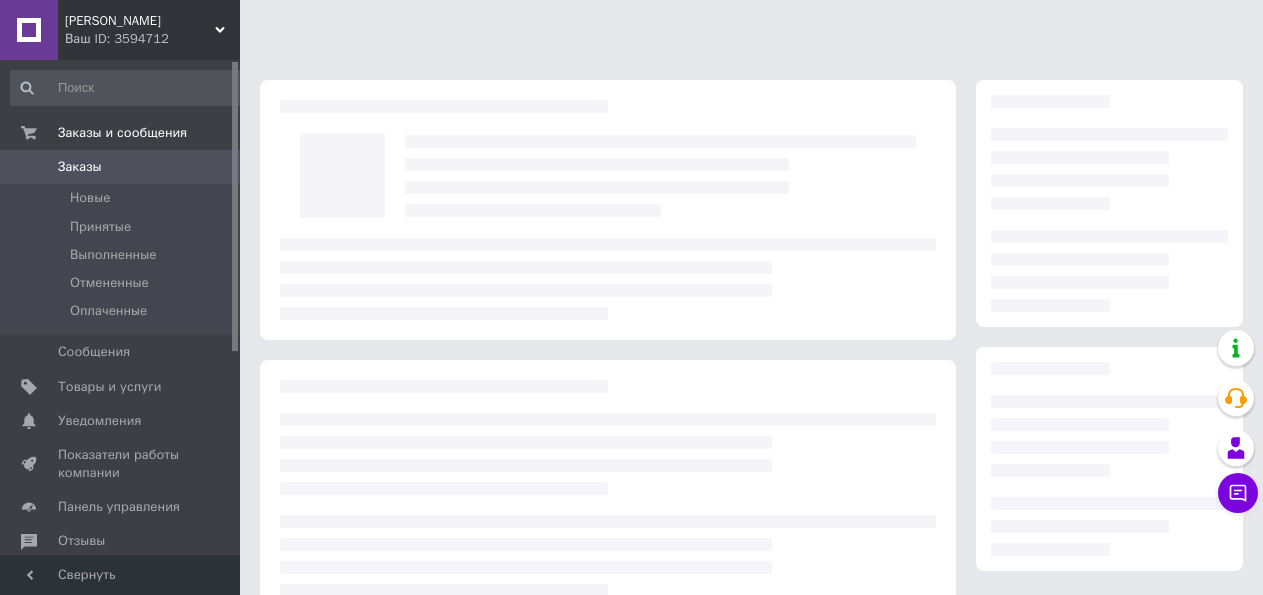 scroll, scrollTop: 0, scrollLeft: 0, axis: both 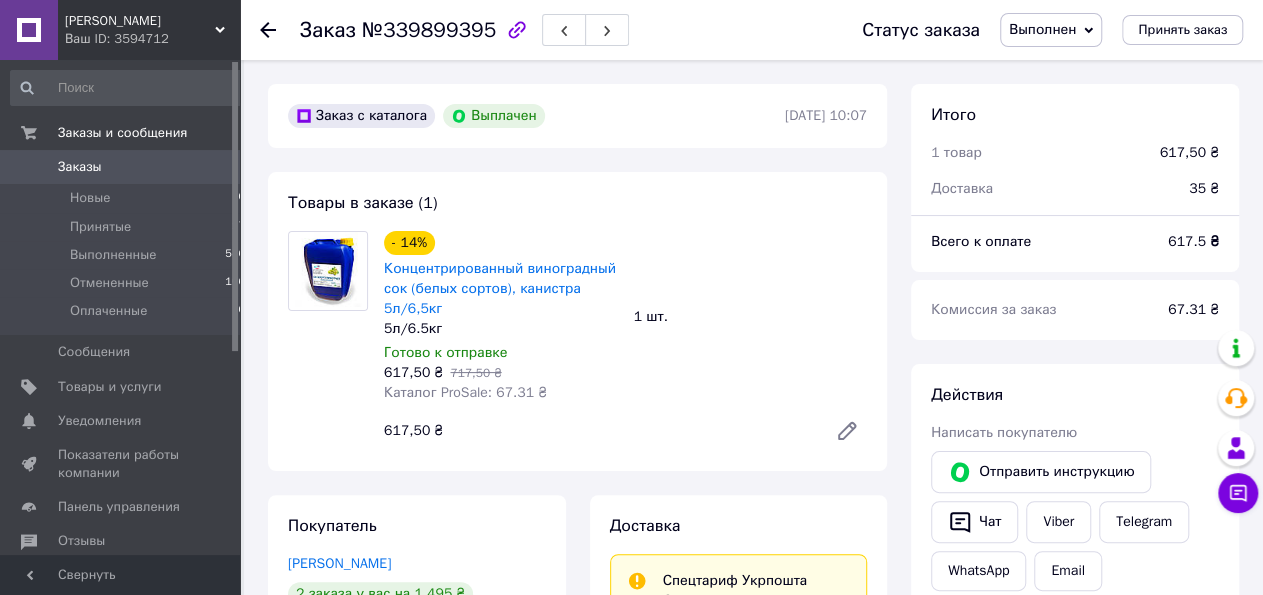 click 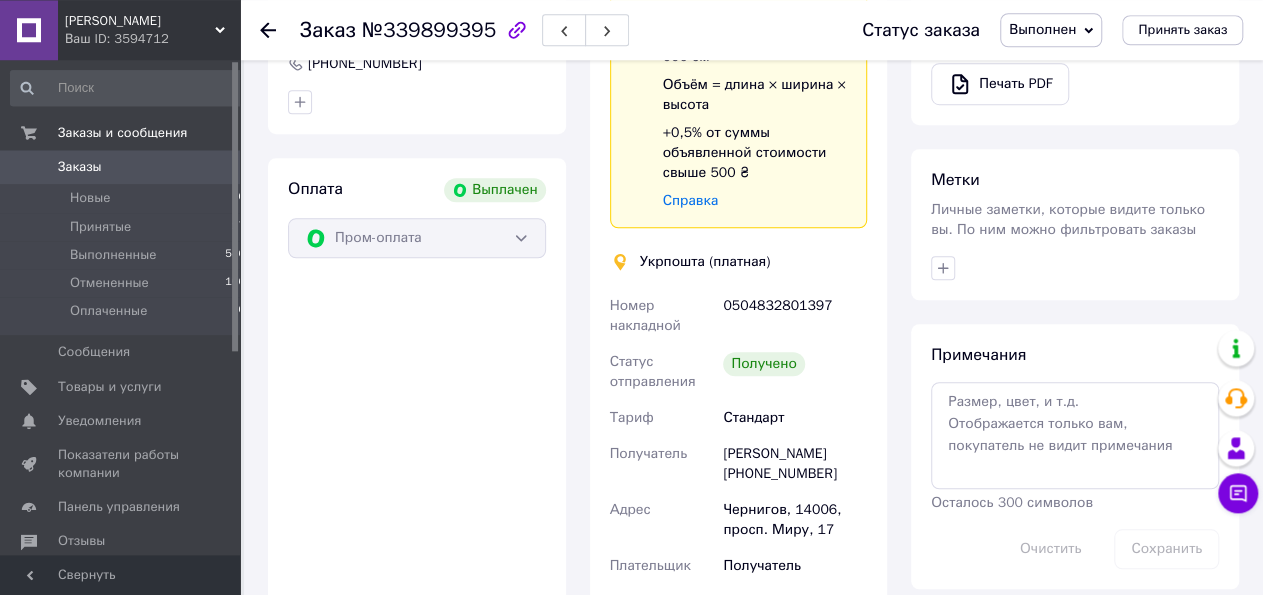 scroll, scrollTop: 728, scrollLeft: 0, axis: vertical 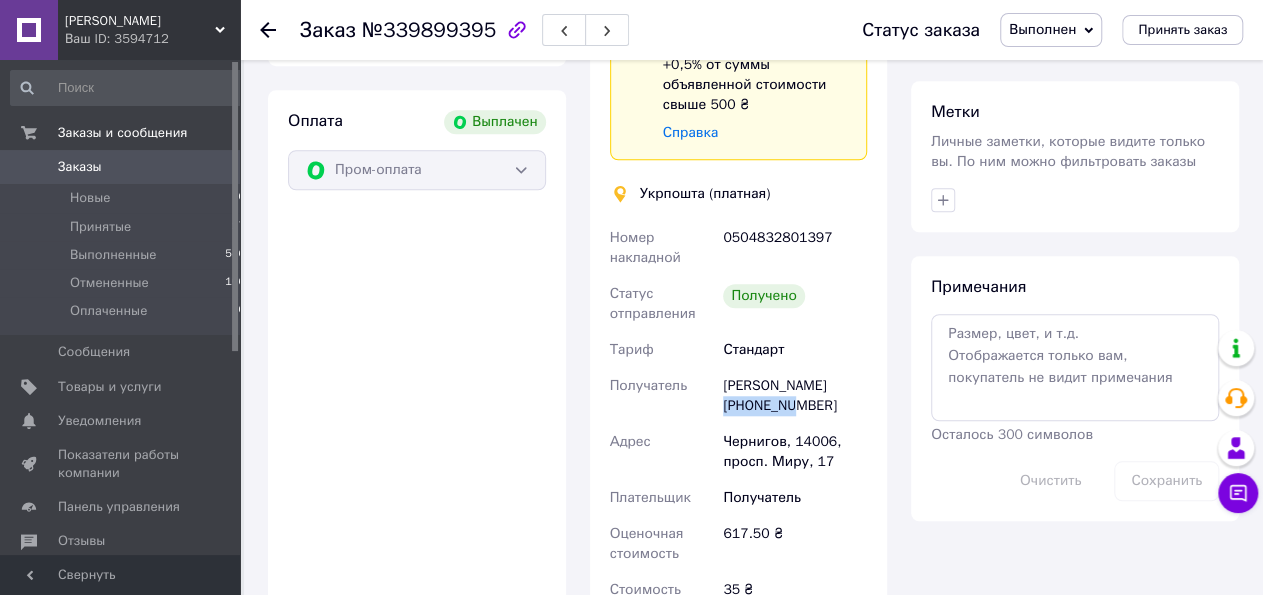 drag, startPoint x: 823, startPoint y: 382, endPoint x: 751, endPoint y: 387, distance: 72.1734 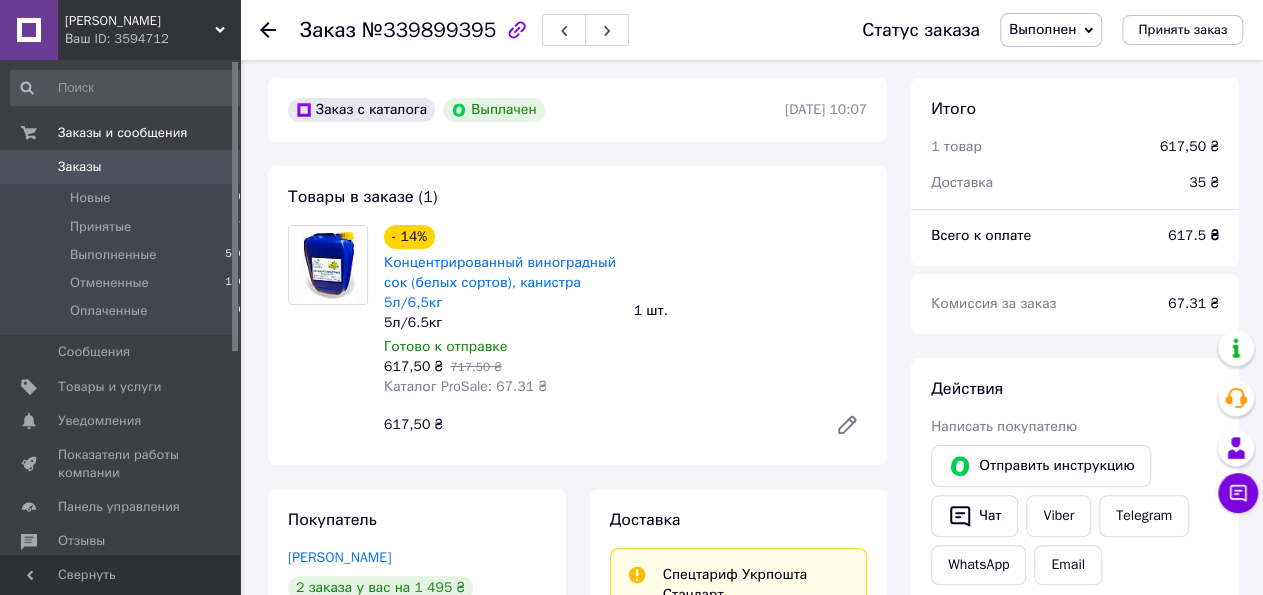 scroll, scrollTop: 0, scrollLeft: 0, axis: both 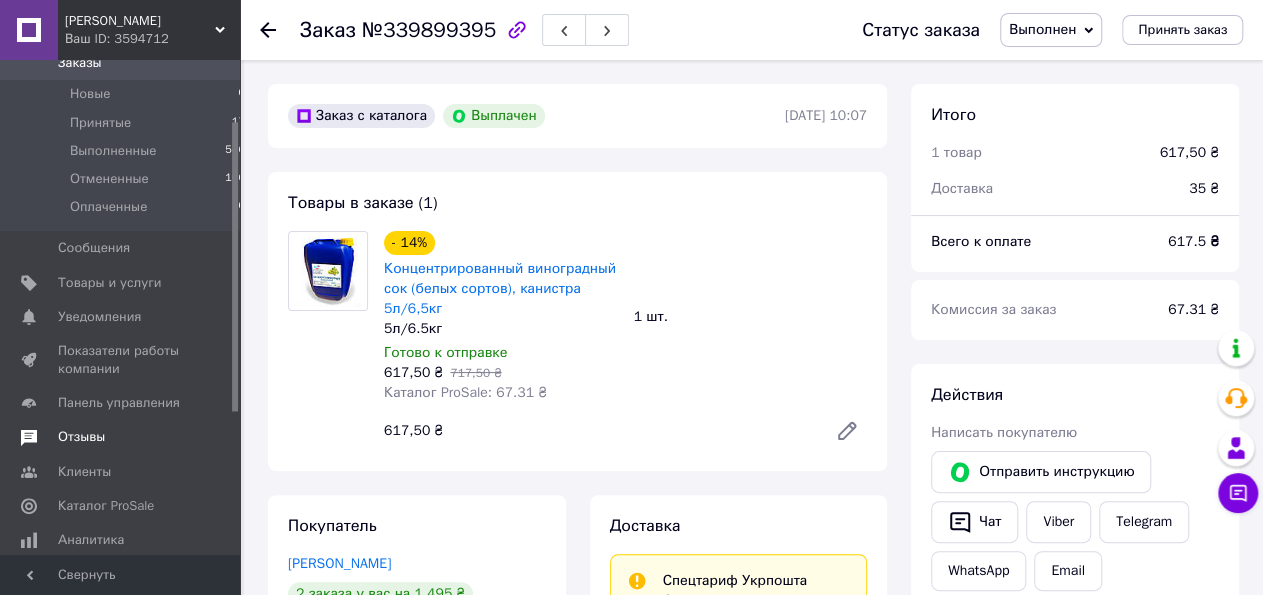 click on "Отзывы" at bounding box center (81, 437) 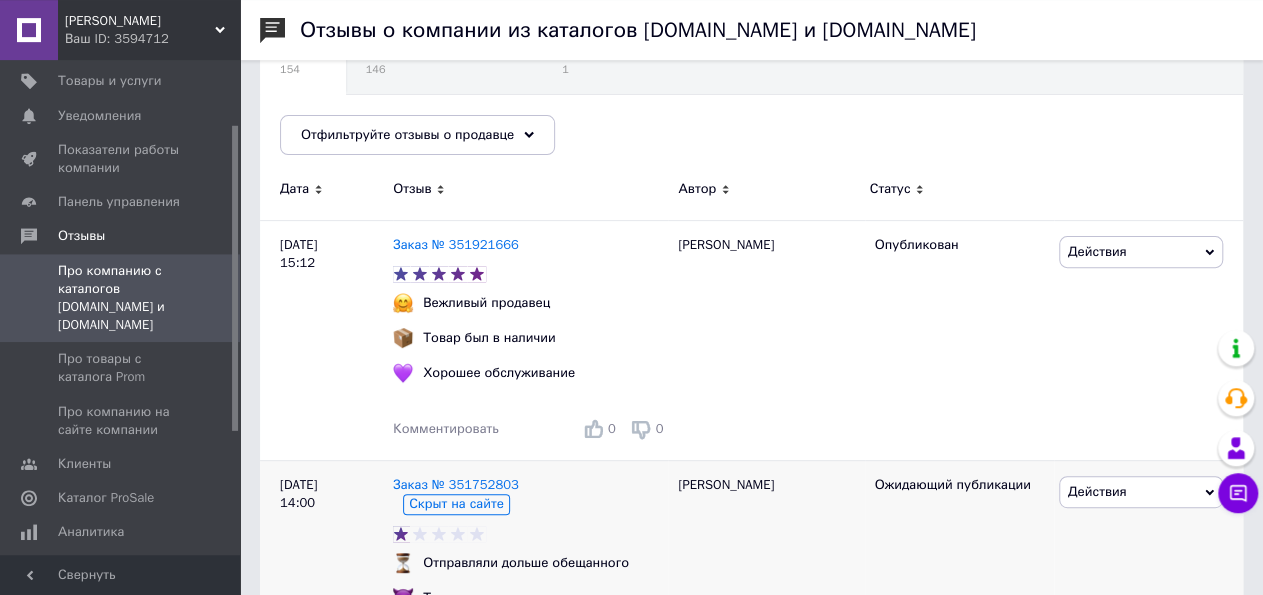 scroll, scrollTop: 208, scrollLeft: 0, axis: vertical 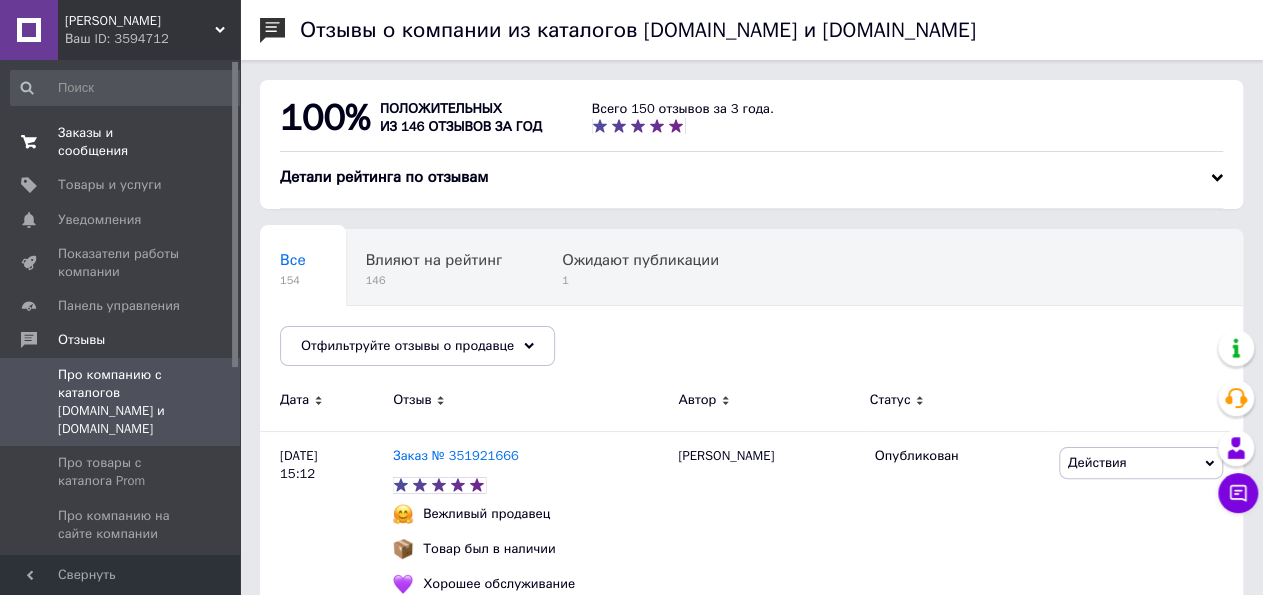 click on "Заказы и сообщения" at bounding box center (121, 142) 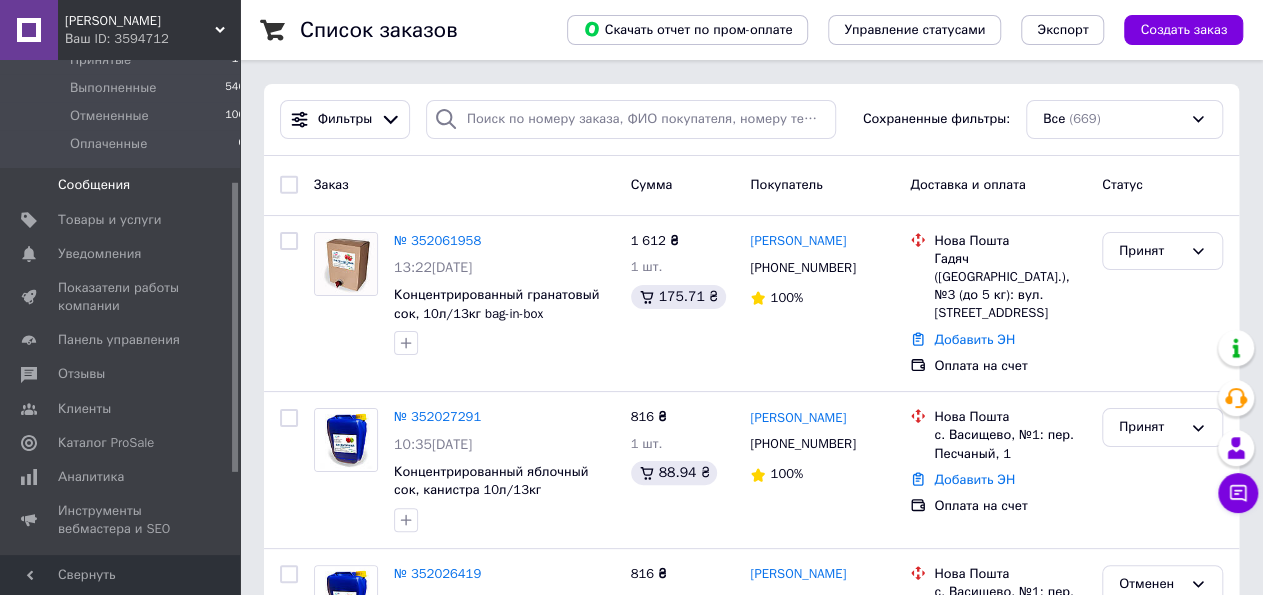 scroll, scrollTop: 208, scrollLeft: 0, axis: vertical 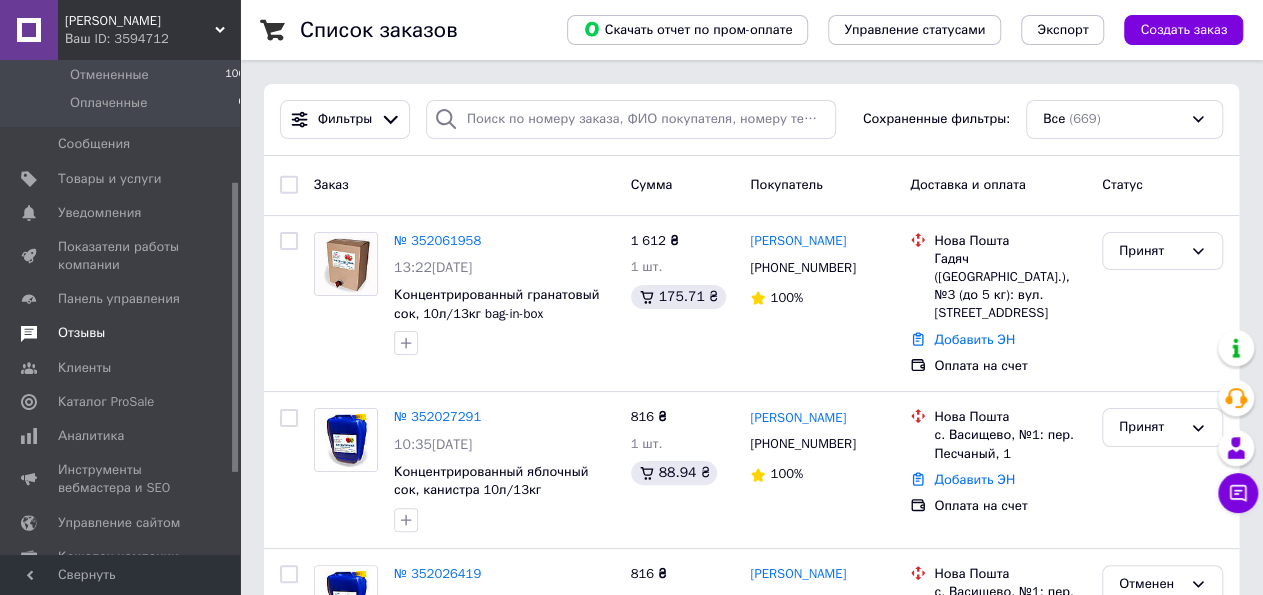 click on "Отзывы" at bounding box center [81, 333] 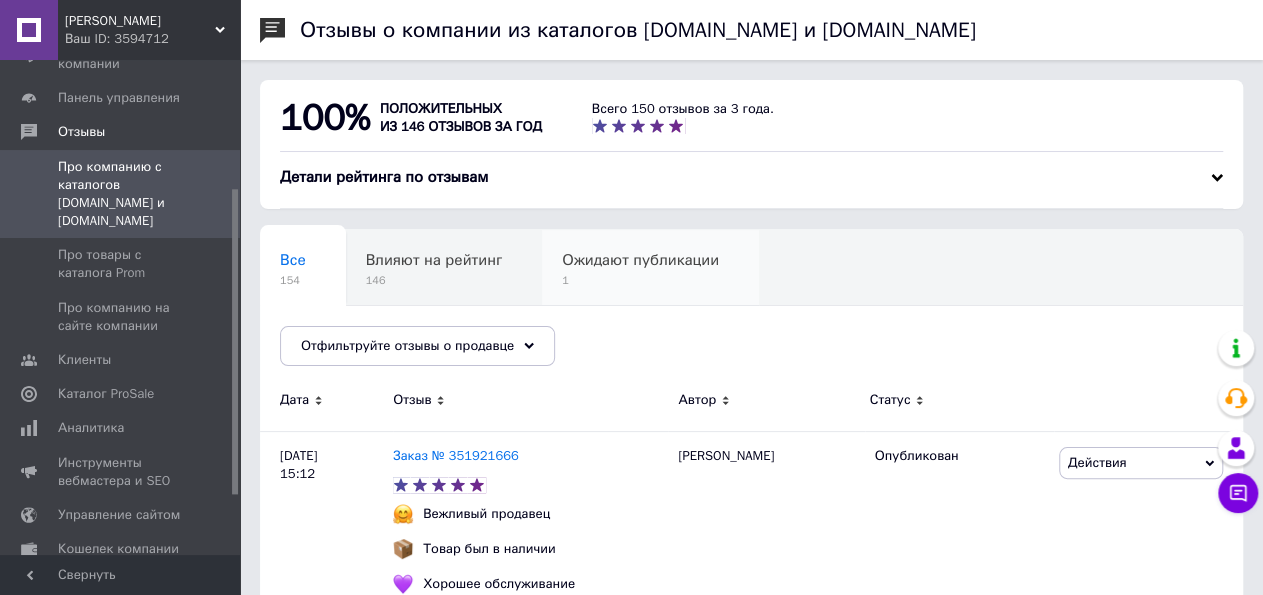 click on "Ожидают публикации" at bounding box center (640, 260) 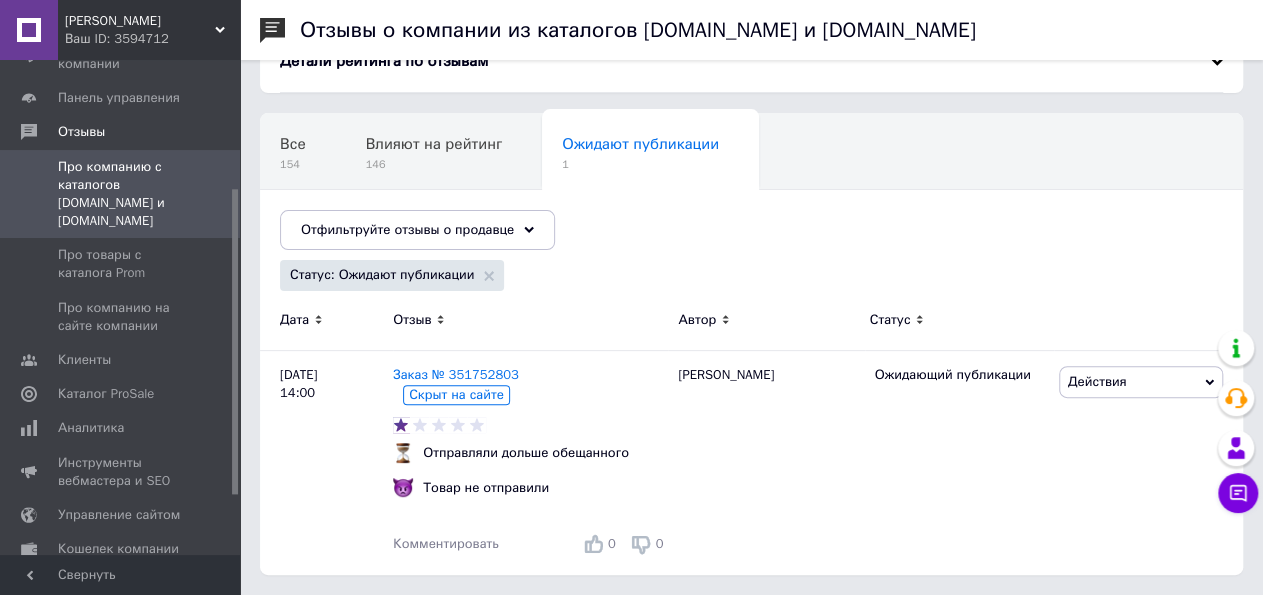 scroll, scrollTop: 0, scrollLeft: 0, axis: both 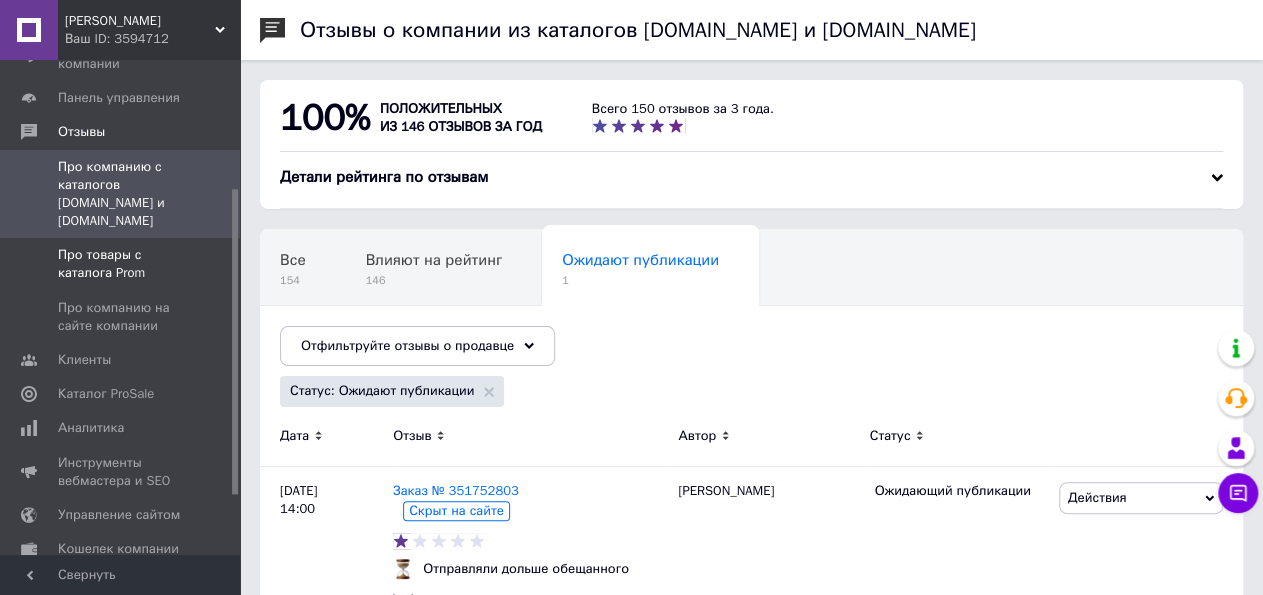 click on "Про товары с каталога Prom" at bounding box center [121, 264] 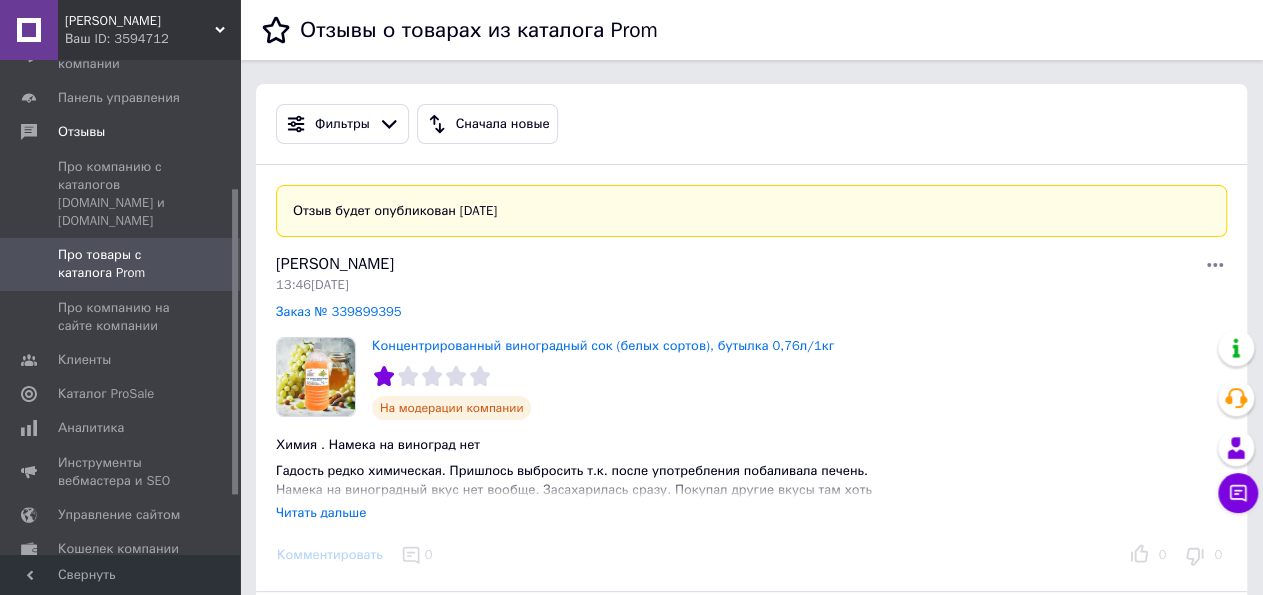 scroll, scrollTop: 104, scrollLeft: 0, axis: vertical 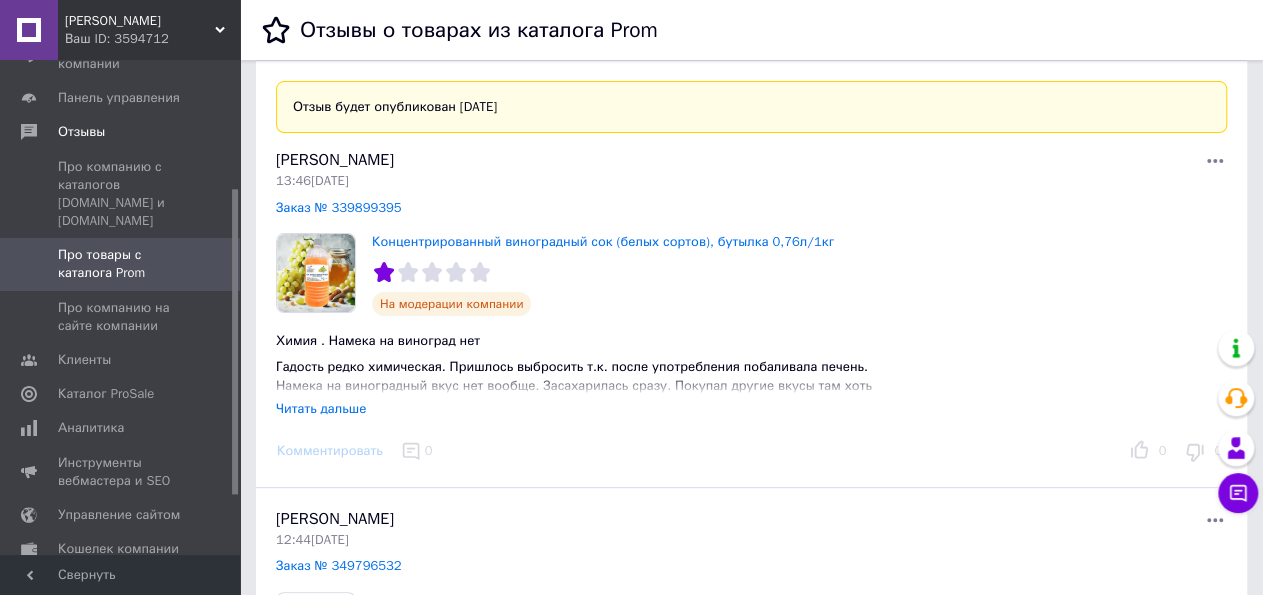click on "Читать дальше" at bounding box center [321, 408] 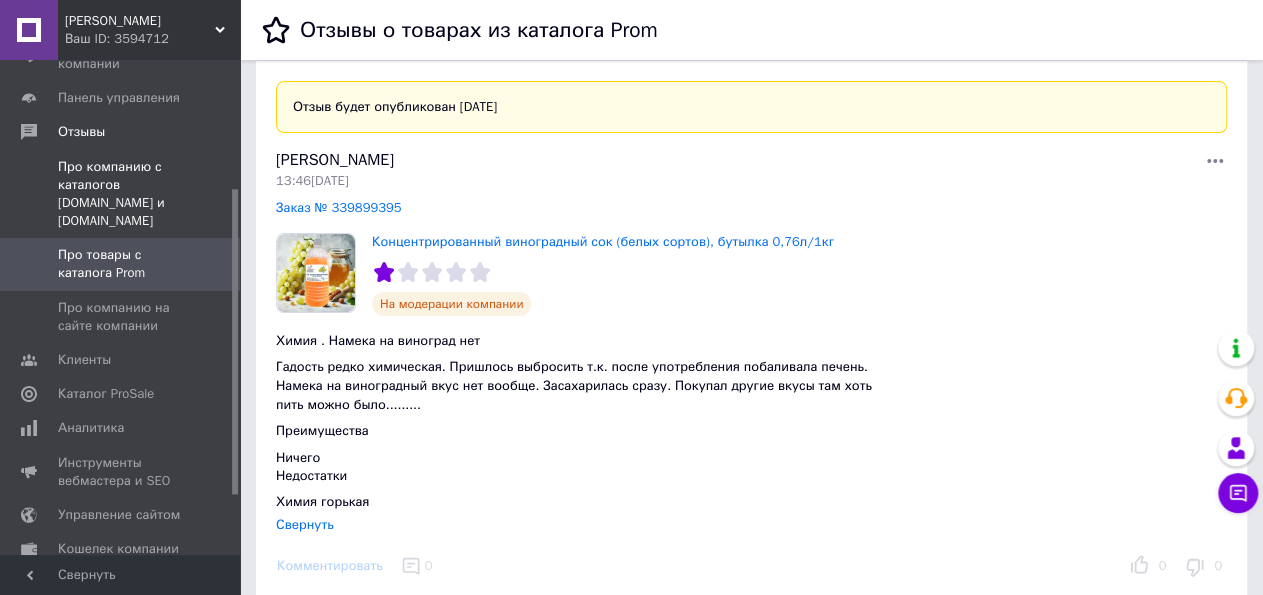 scroll, scrollTop: 0, scrollLeft: 0, axis: both 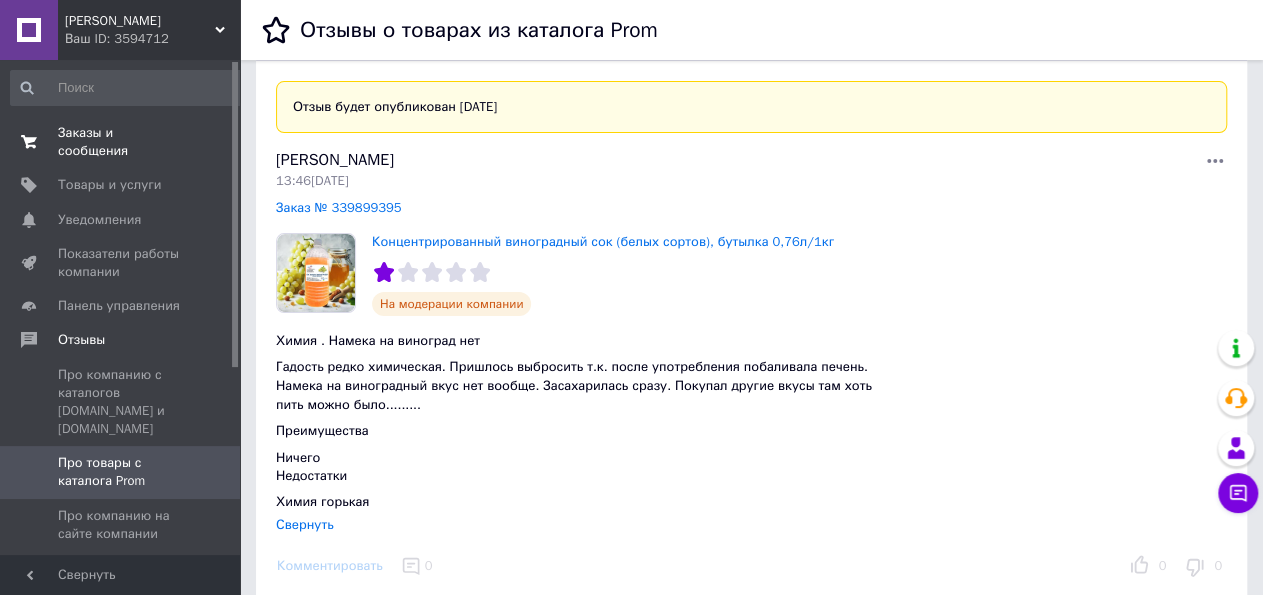 click on "Заказы и сообщения" at bounding box center (121, 142) 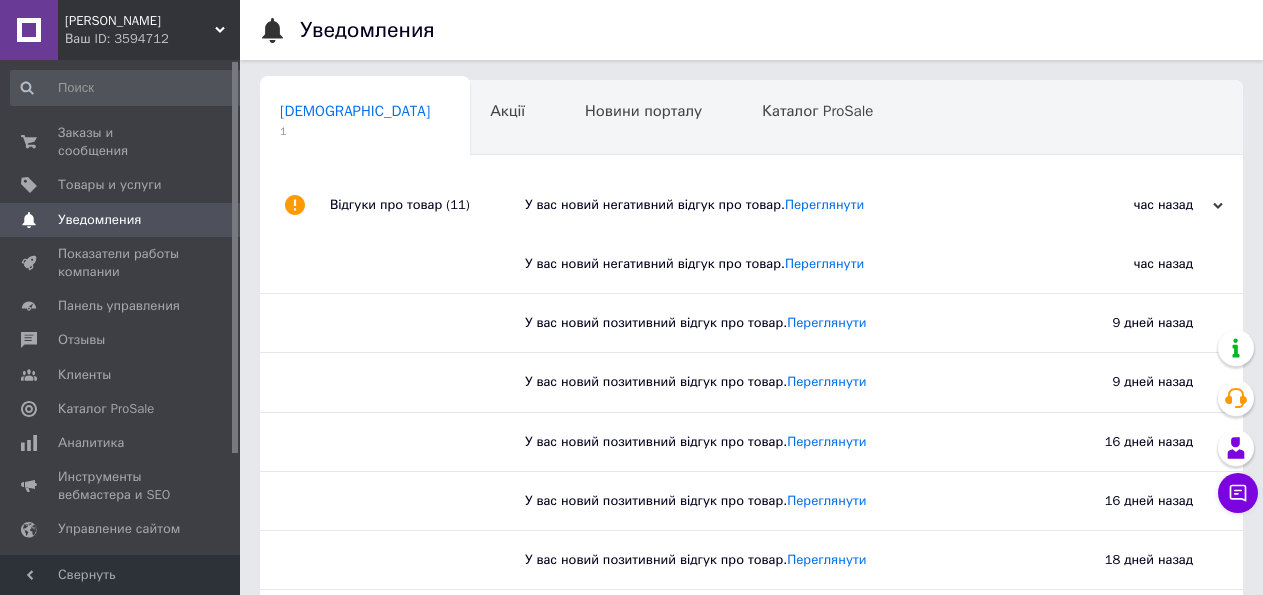 scroll, scrollTop: 0, scrollLeft: 0, axis: both 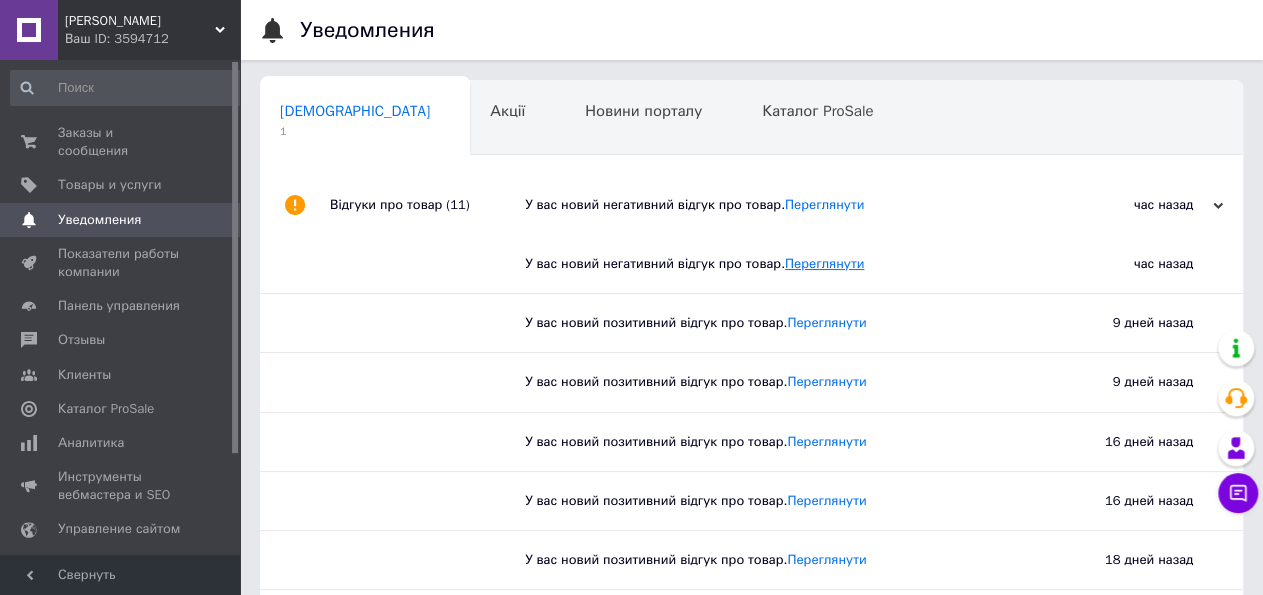 click on "Переглянути" at bounding box center (824, 263) 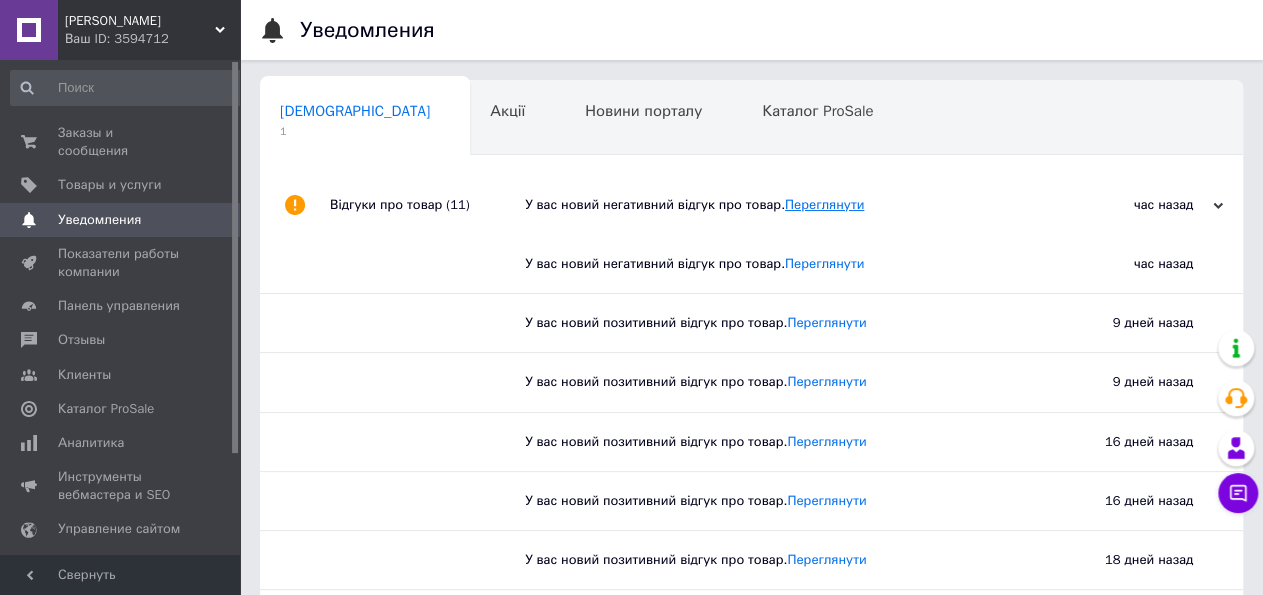 click on "Переглянути" at bounding box center (824, 204) 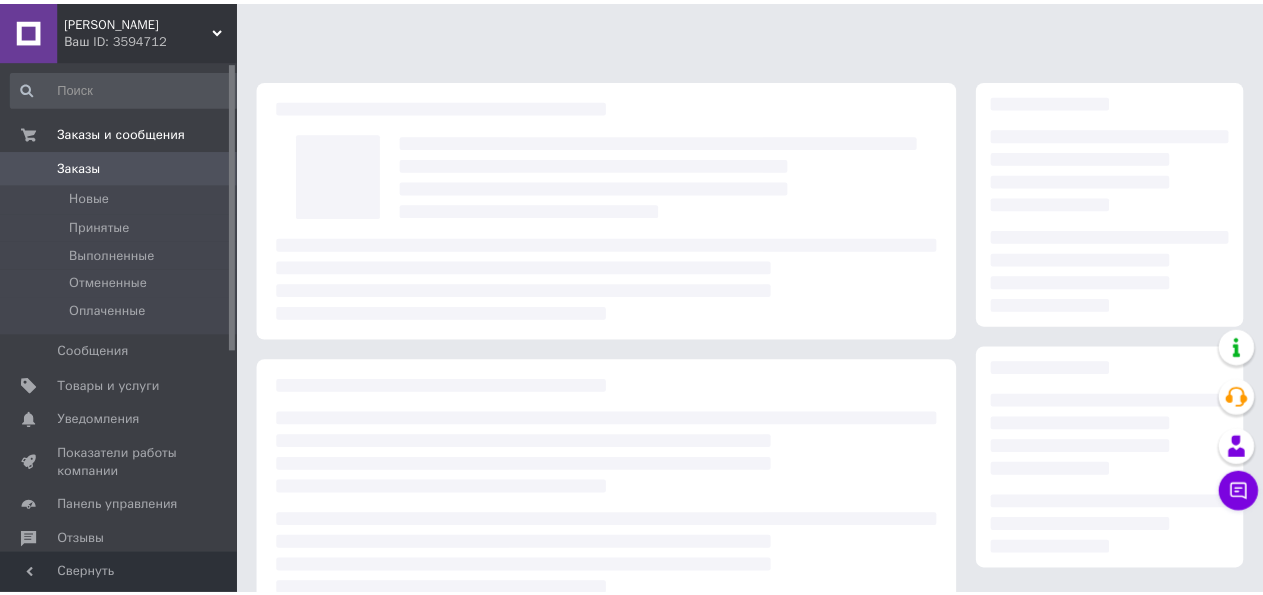 scroll, scrollTop: 0, scrollLeft: 0, axis: both 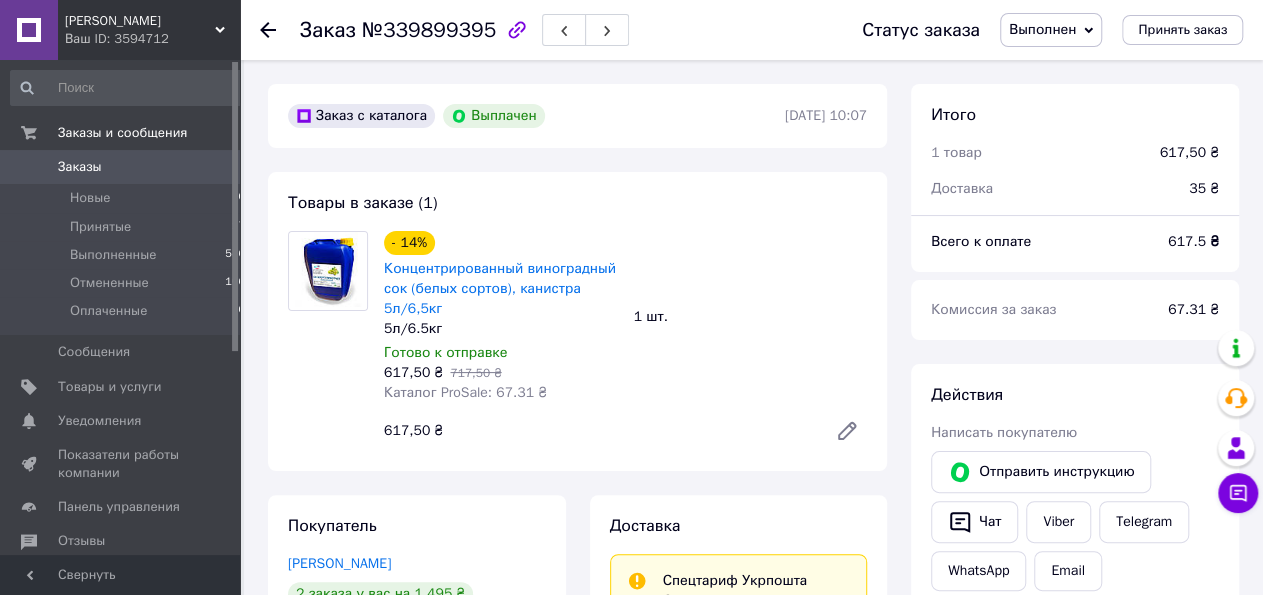 click 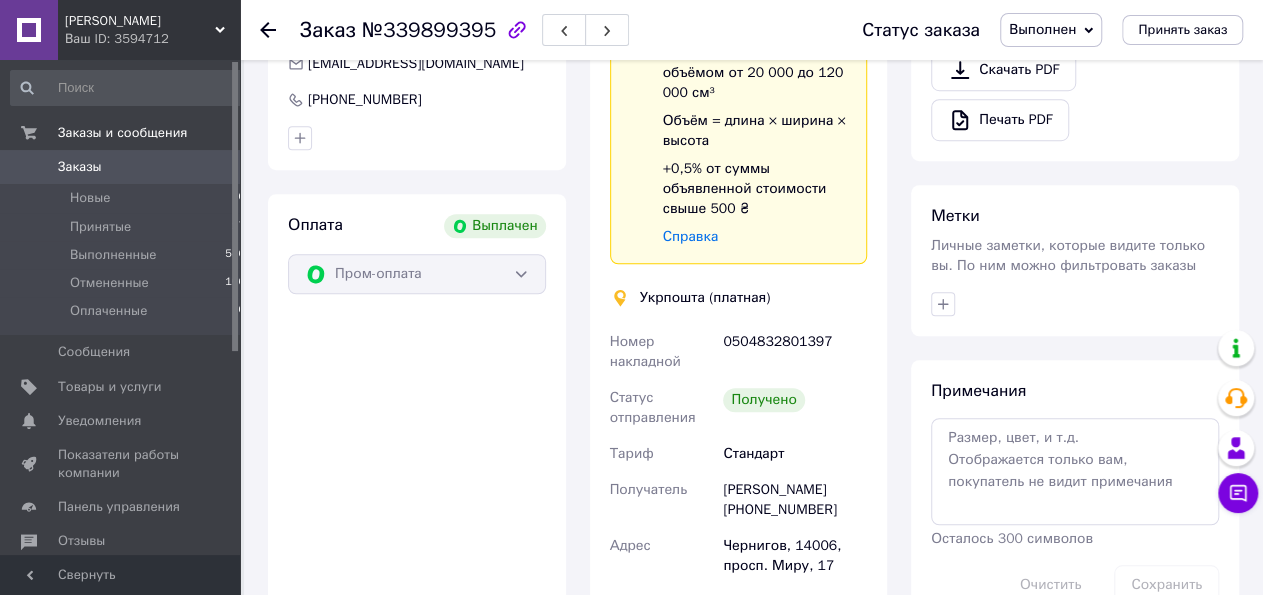 scroll, scrollTop: 728, scrollLeft: 0, axis: vertical 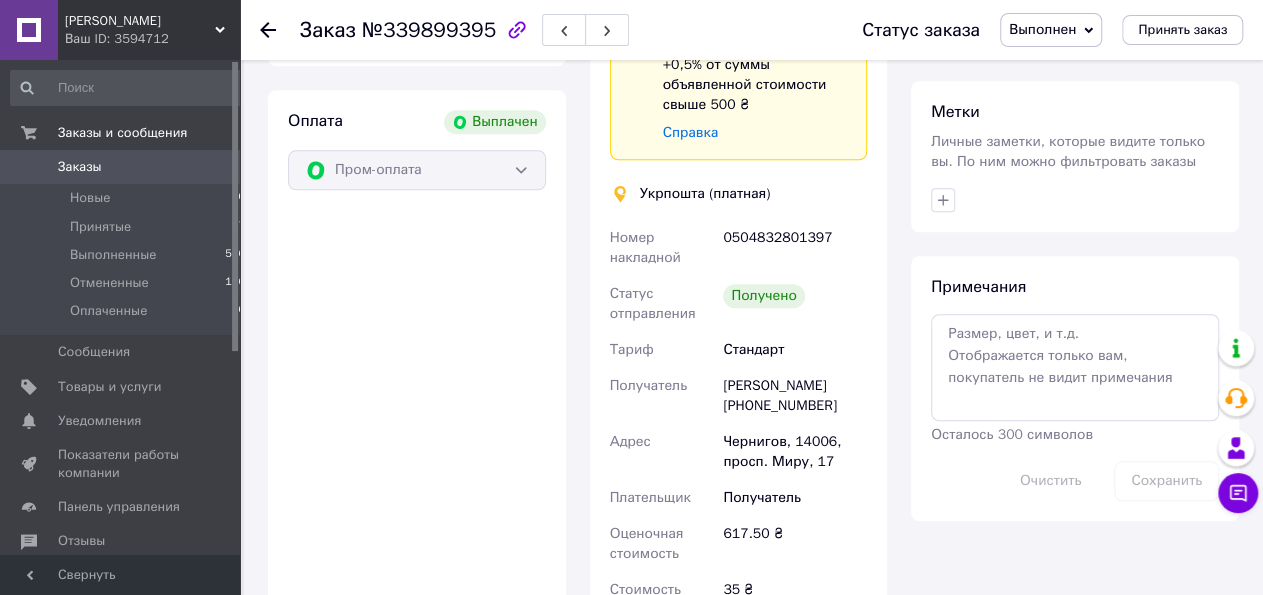 click 